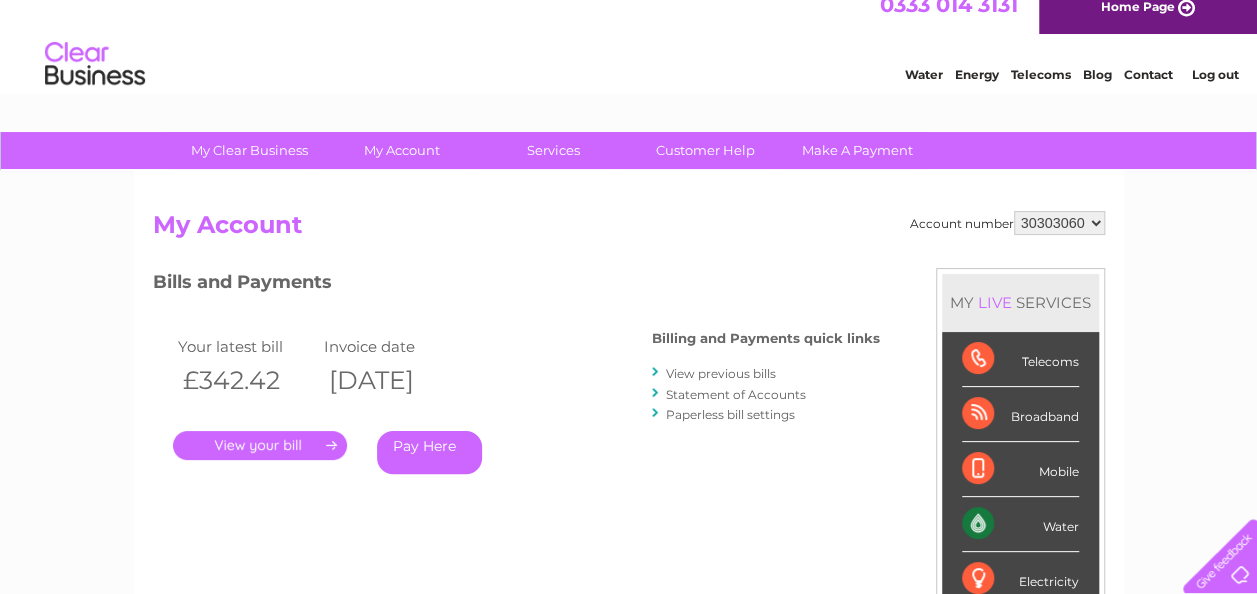 scroll, scrollTop: 16, scrollLeft: 0, axis: vertical 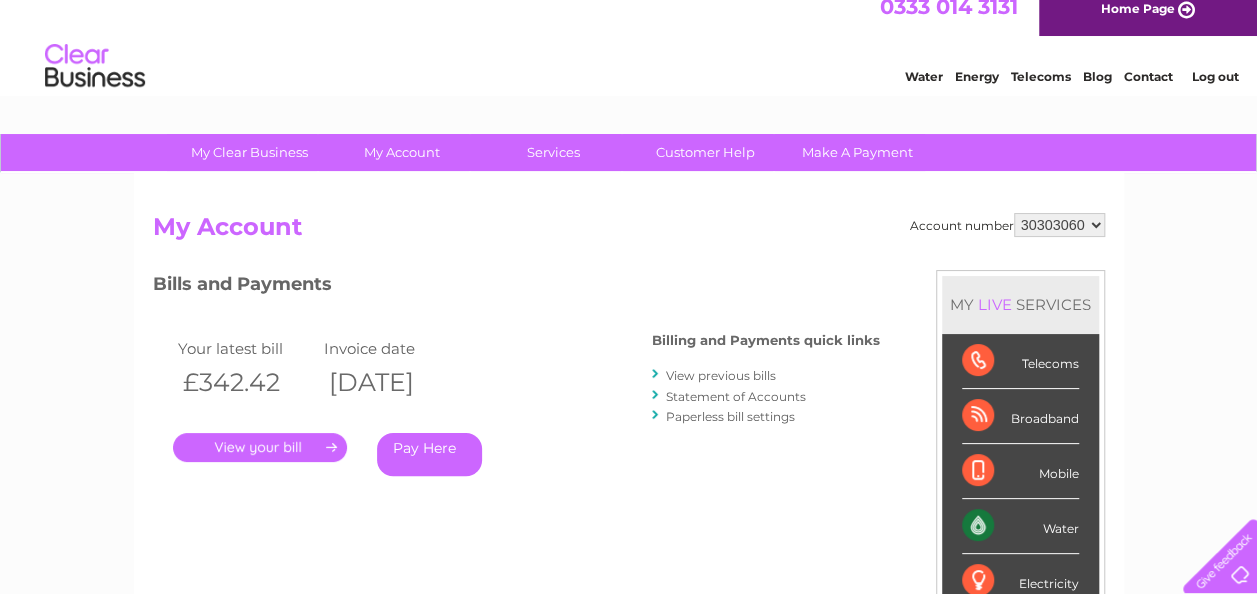 click on "View previous bills" at bounding box center [721, 375] 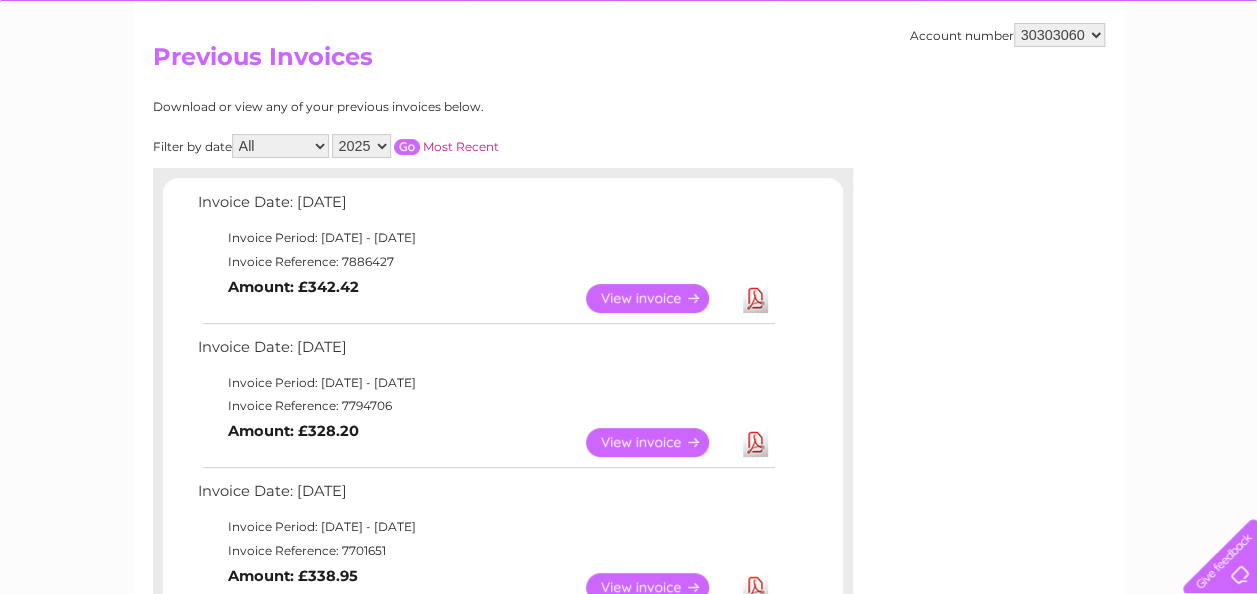 scroll, scrollTop: 0, scrollLeft: 0, axis: both 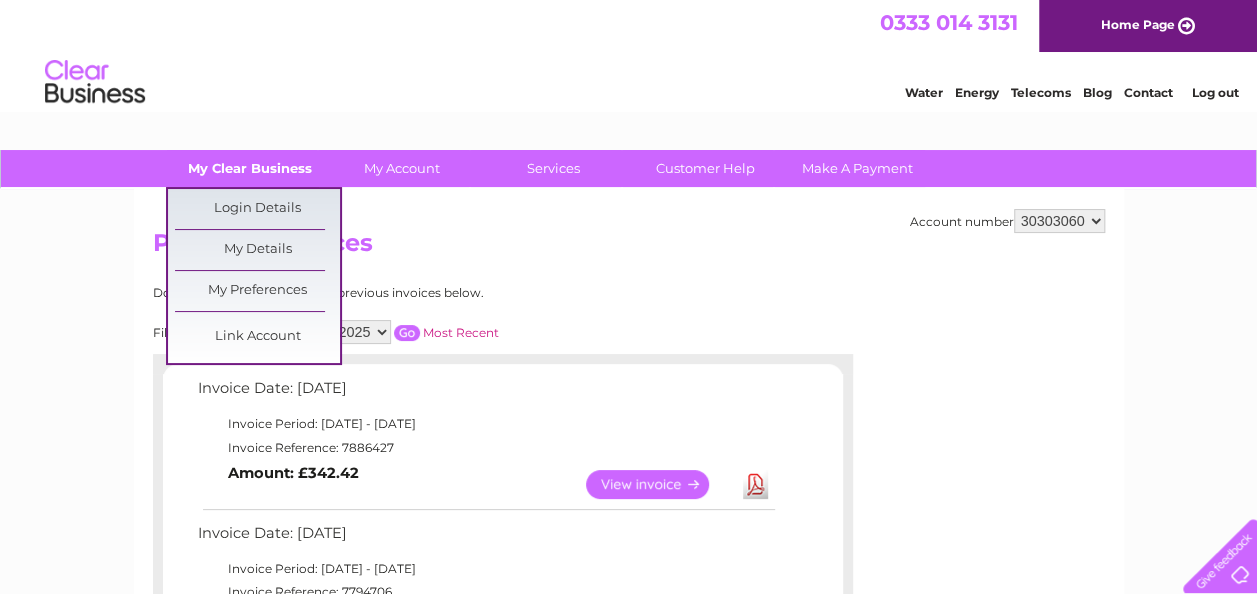 click on "My Clear Business" at bounding box center [249, 168] 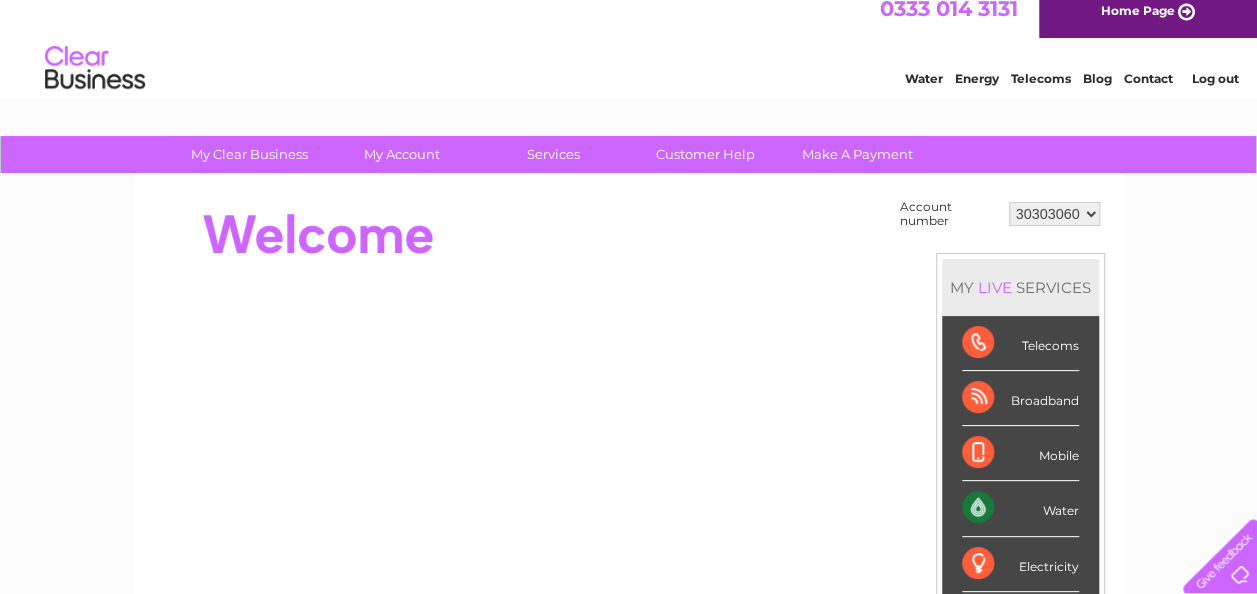 scroll, scrollTop: 0, scrollLeft: 0, axis: both 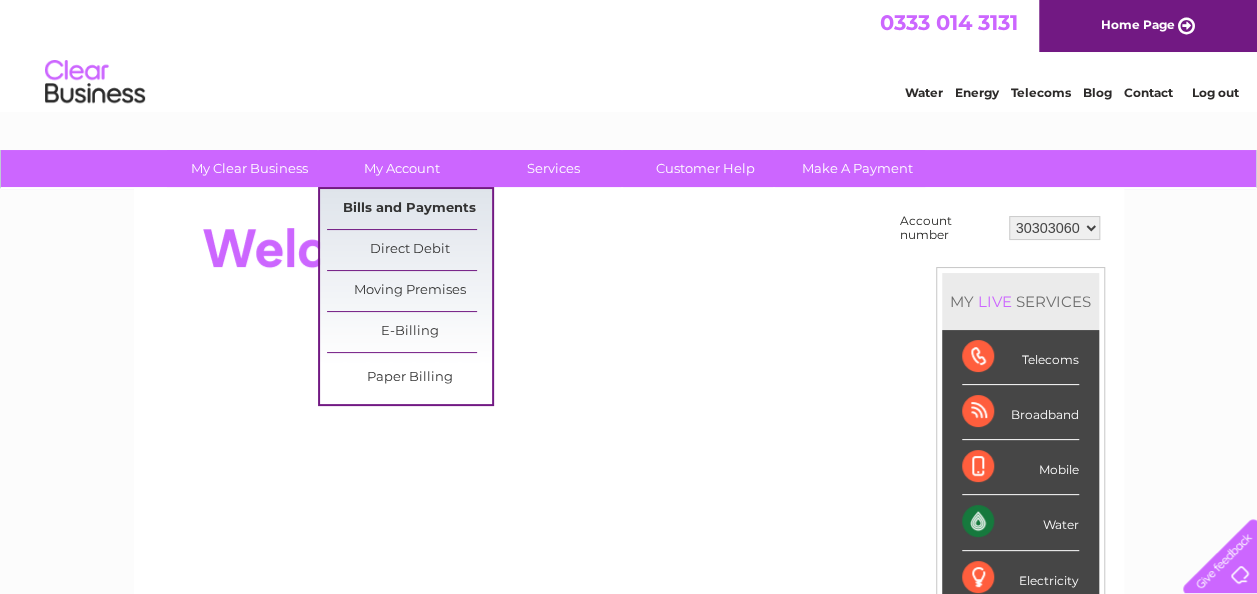 click on "Bills and Payments" at bounding box center (409, 209) 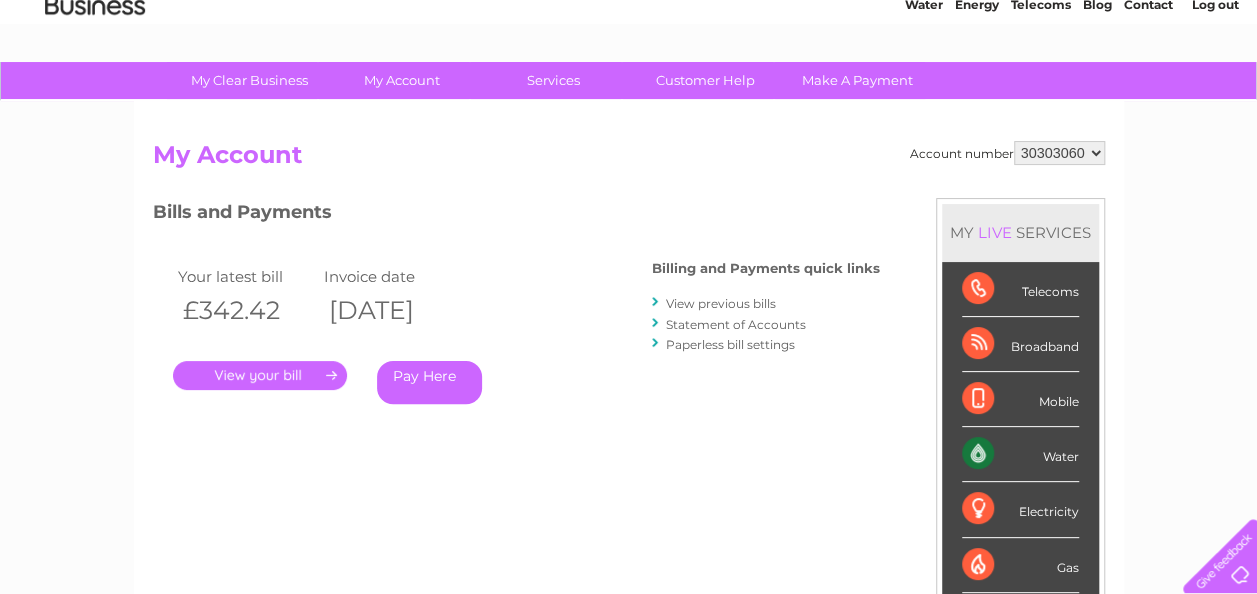 scroll, scrollTop: 0, scrollLeft: 0, axis: both 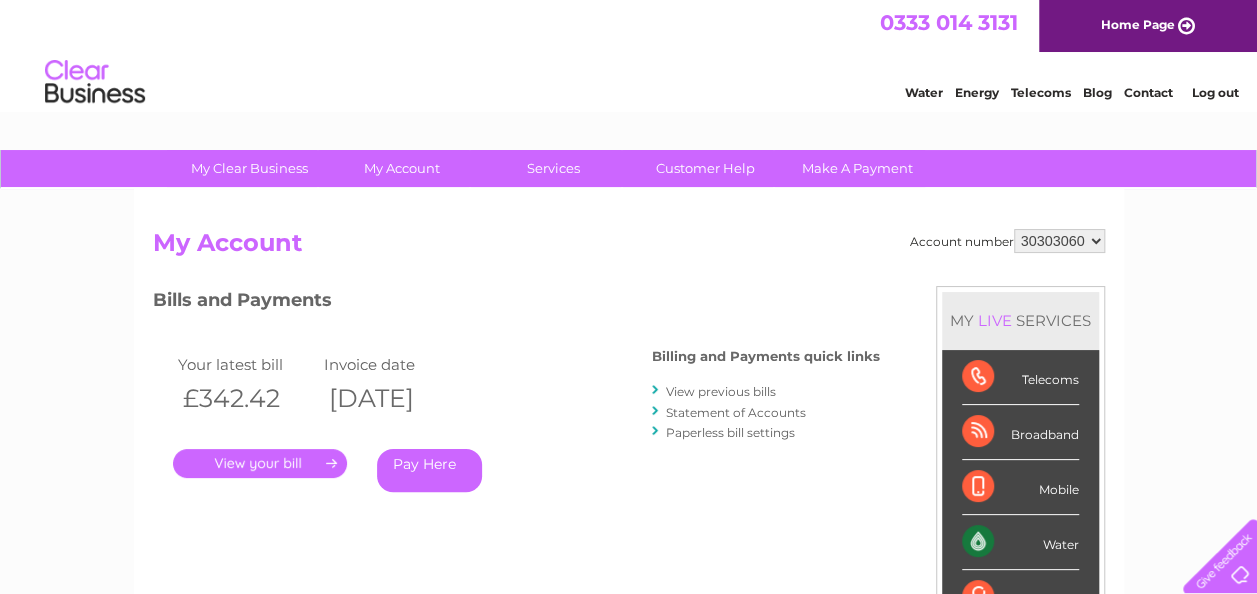 click on "Water" at bounding box center (924, 92) 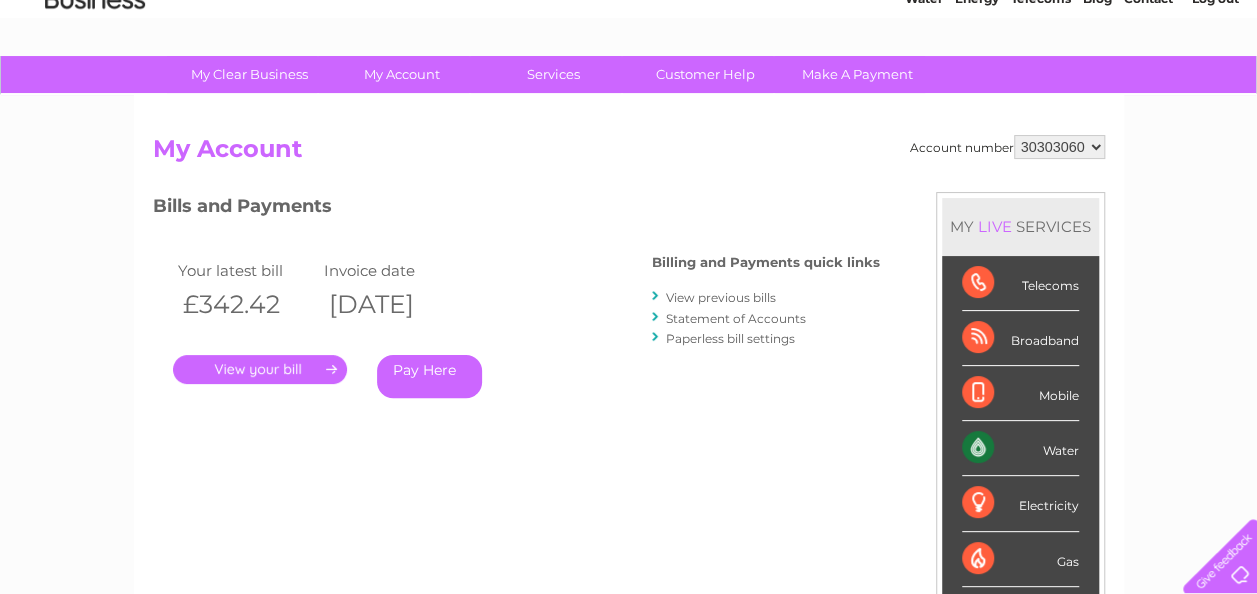 scroll, scrollTop: 0, scrollLeft: 0, axis: both 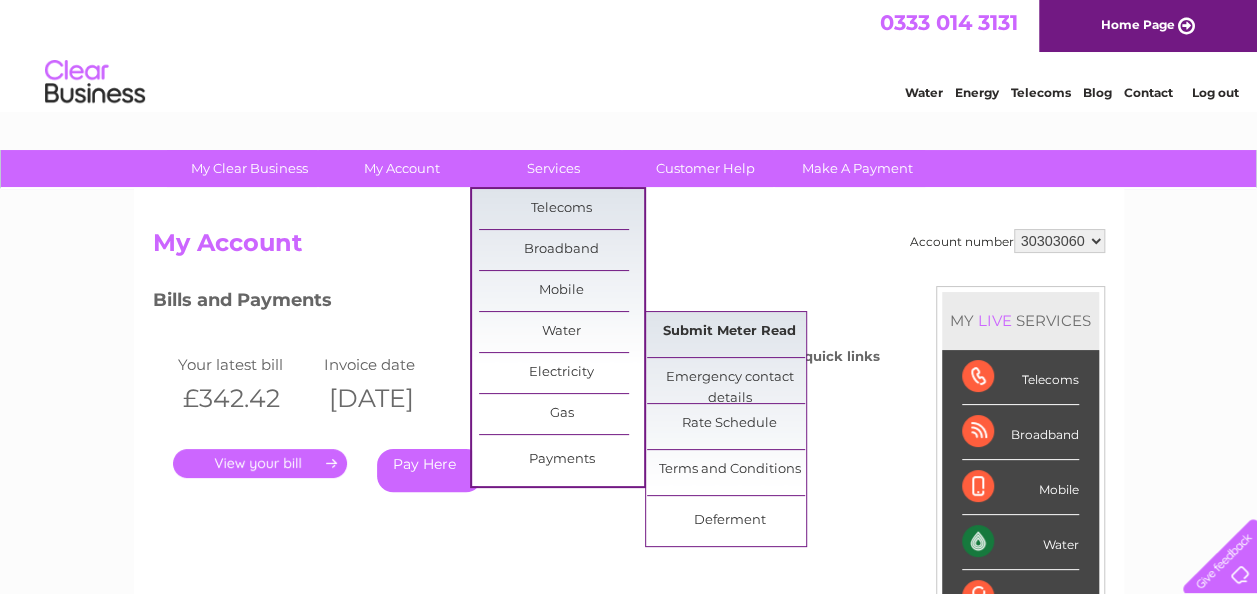 click on "Submit Meter Read" at bounding box center (729, 332) 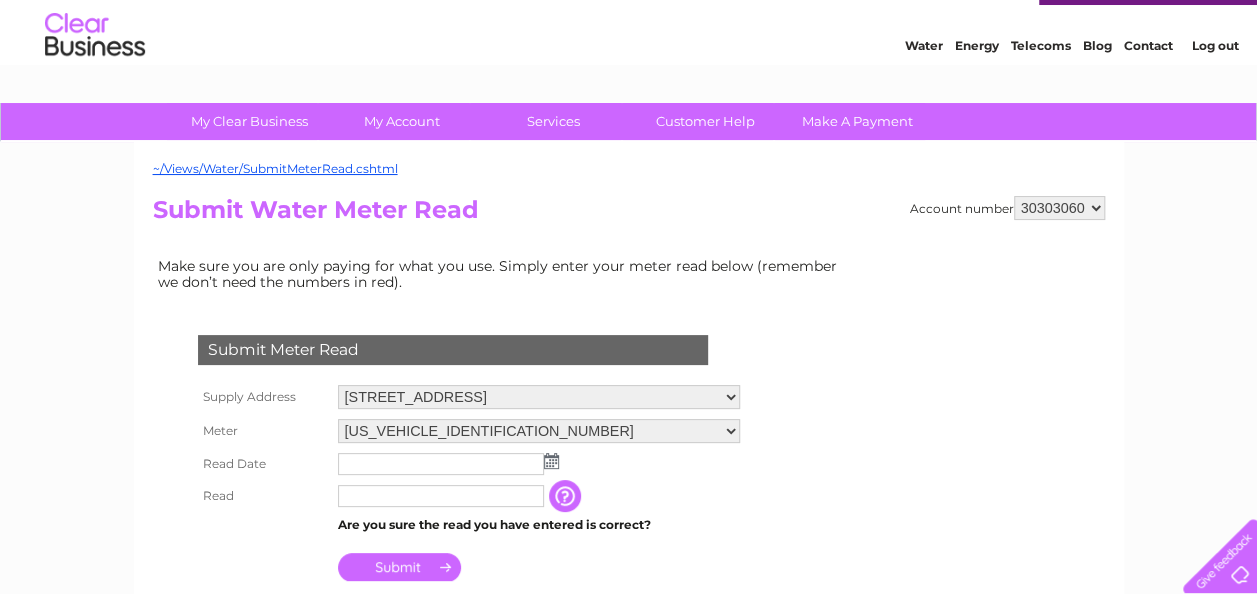 scroll, scrollTop: 45, scrollLeft: 0, axis: vertical 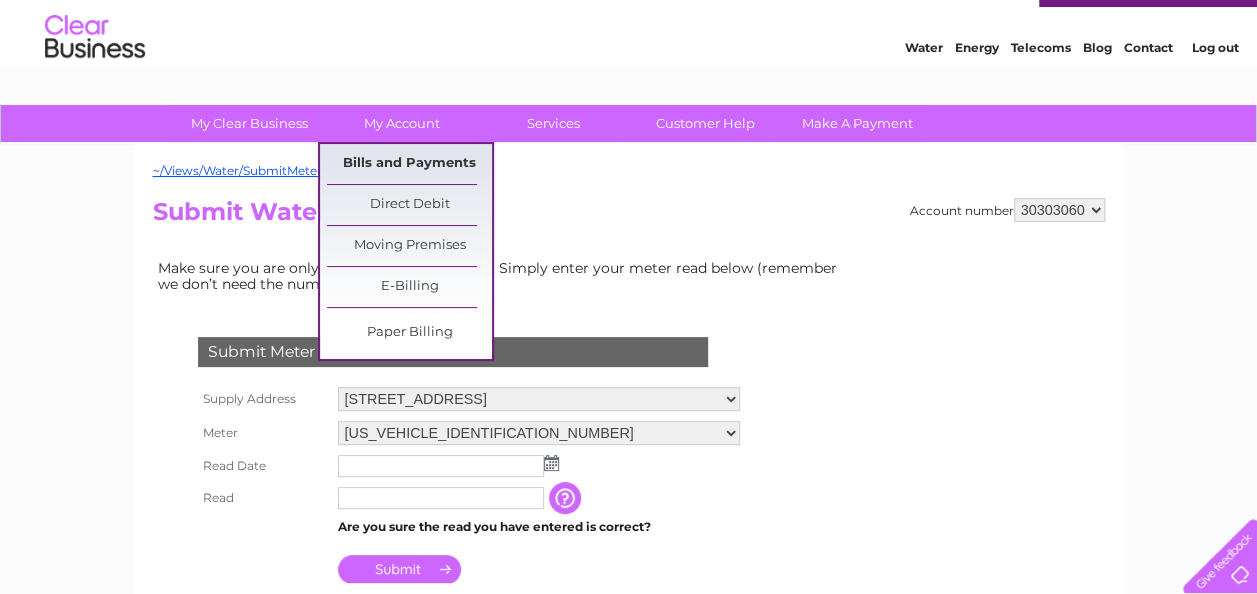 click on "Bills and Payments" at bounding box center (409, 164) 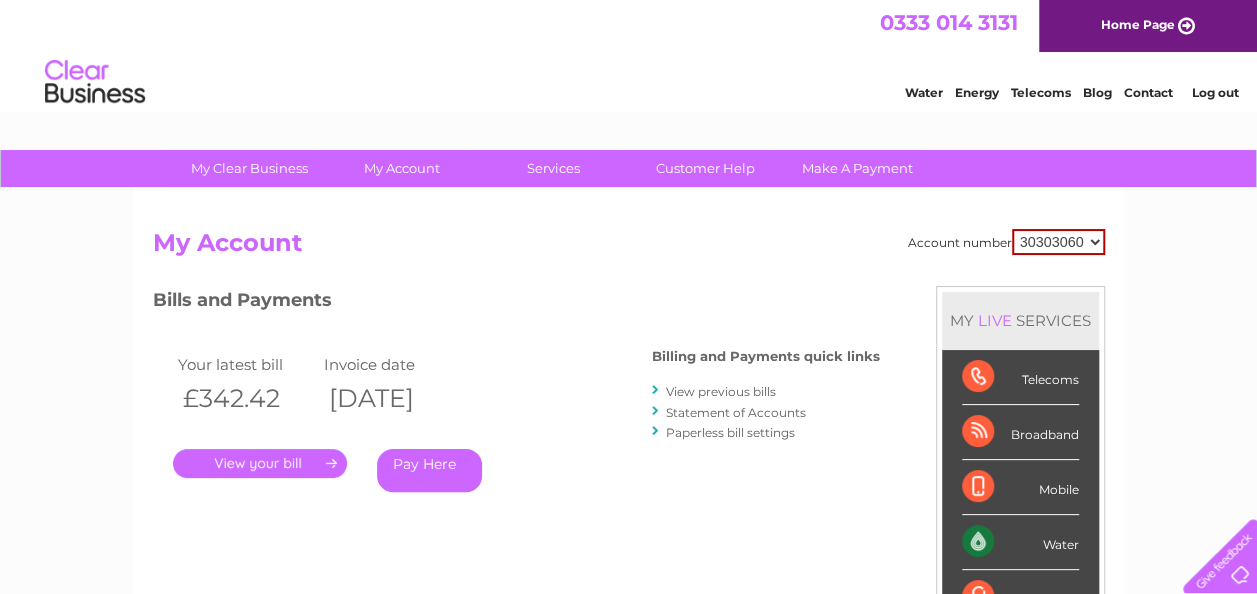 scroll, scrollTop: 0, scrollLeft: 0, axis: both 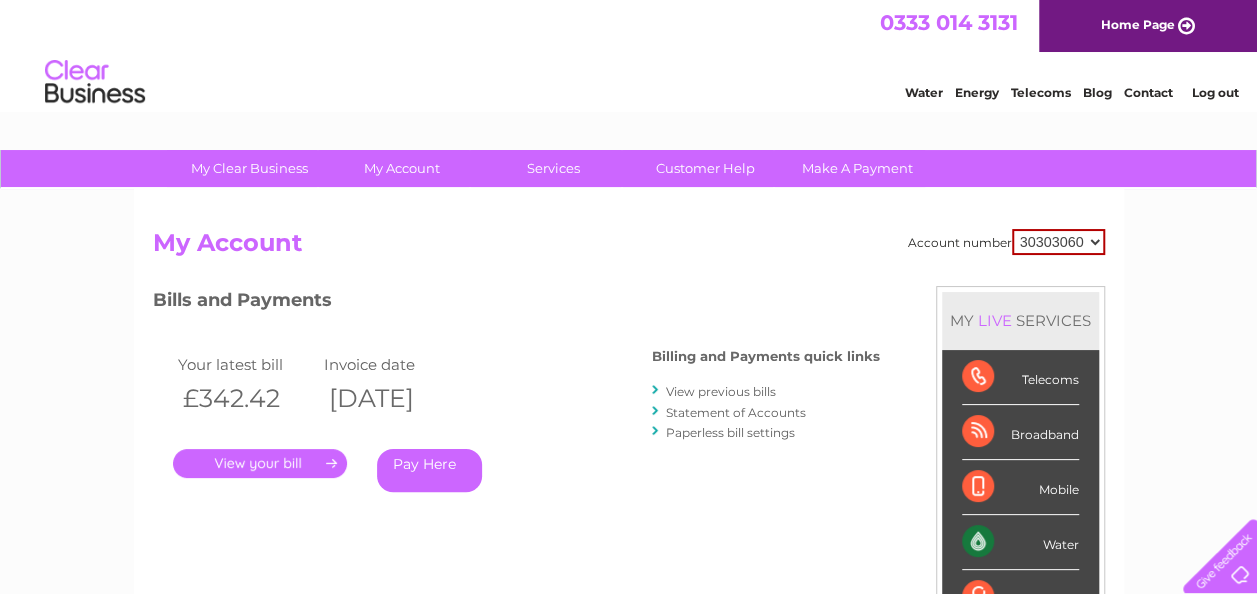 click on "." at bounding box center [260, 463] 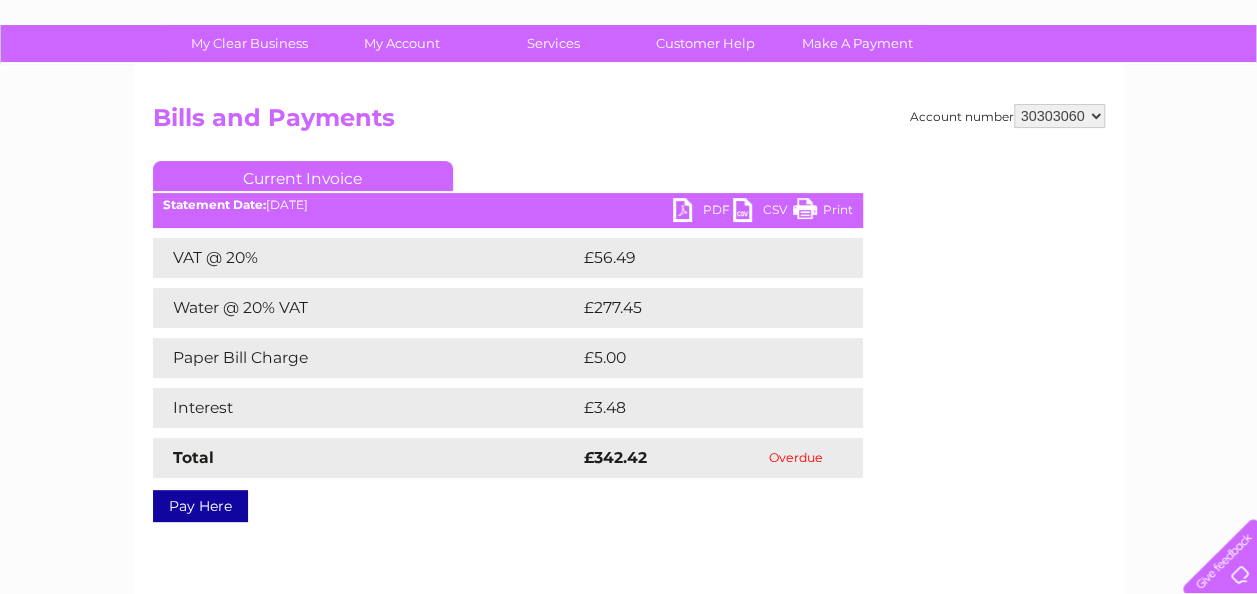 scroll, scrollTop: 139, scrollLeft: 0, axis: vertical 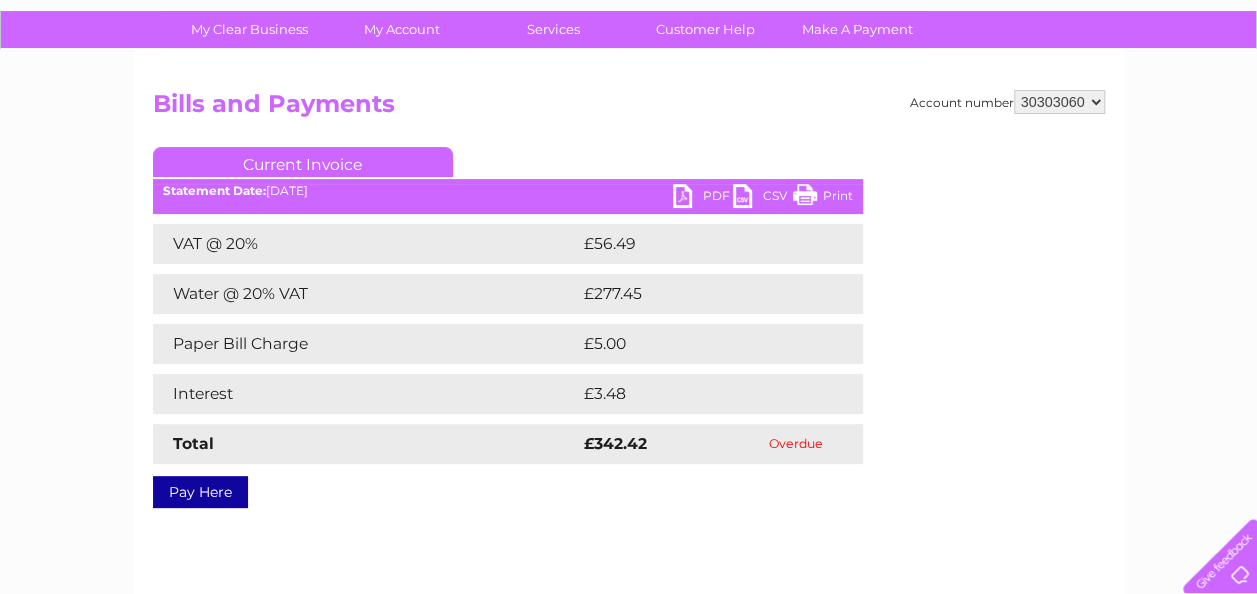click on "PDF" at bounding box center (703, 198) 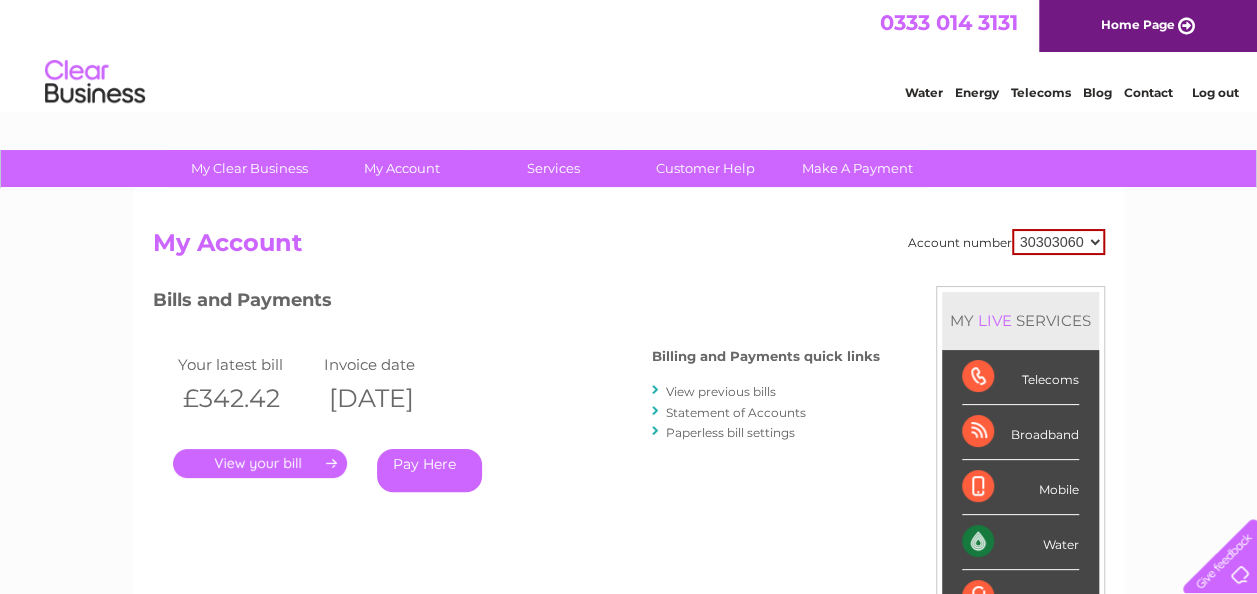 scroll, scrollTop: 0, scrollLeft: 0, axis: both 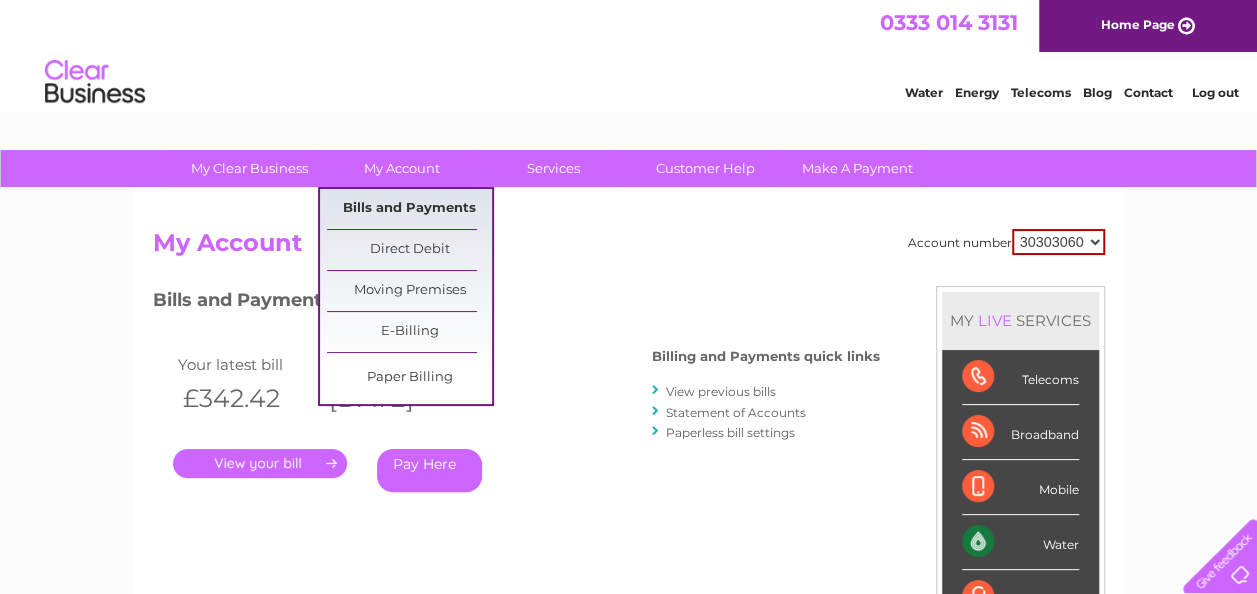 click on "Bills and Payments" at bounding box center (409, 209) 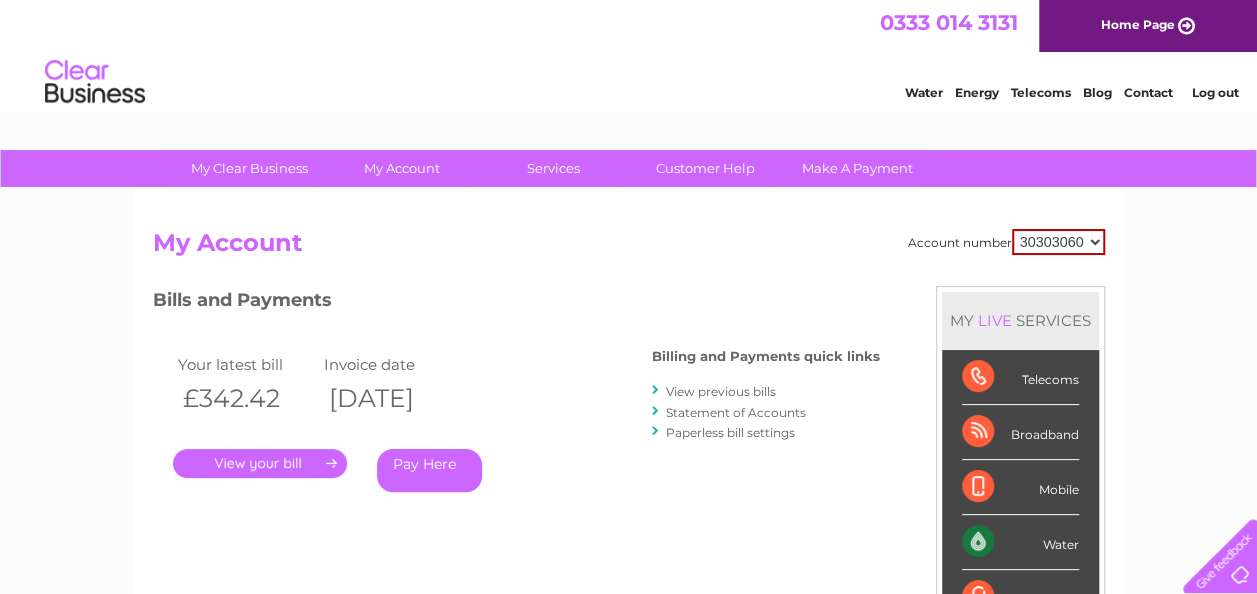 click on "View previous bills" at bounding box center [721, 391] 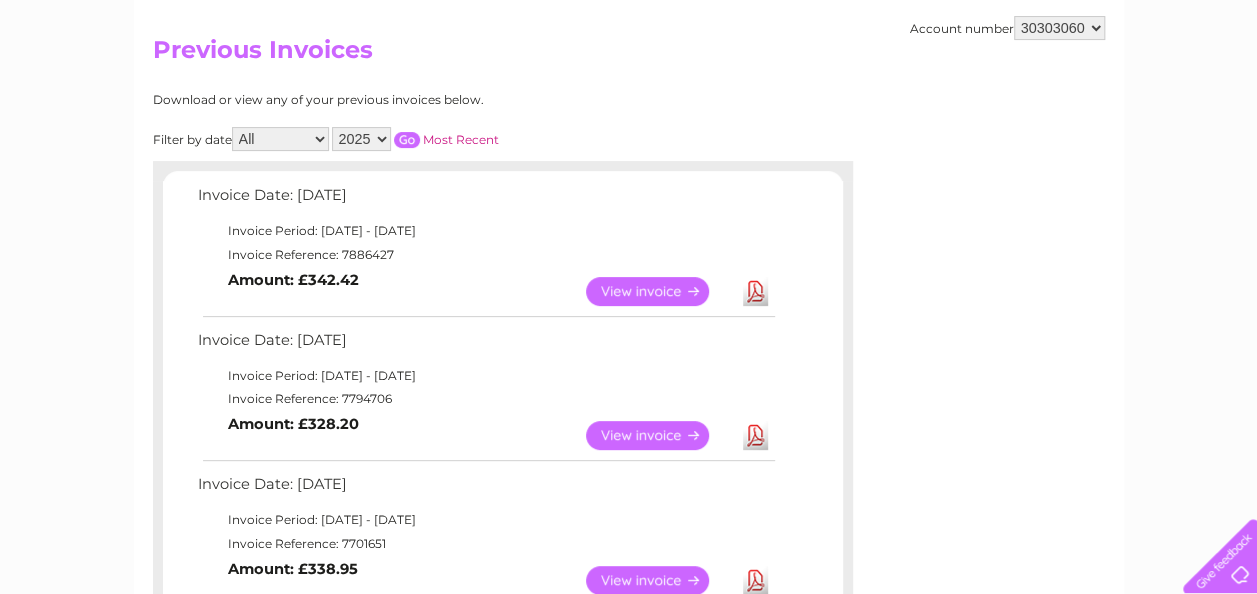scroll, scrollTop: 194, scrollLeft: 0, axis: vertical 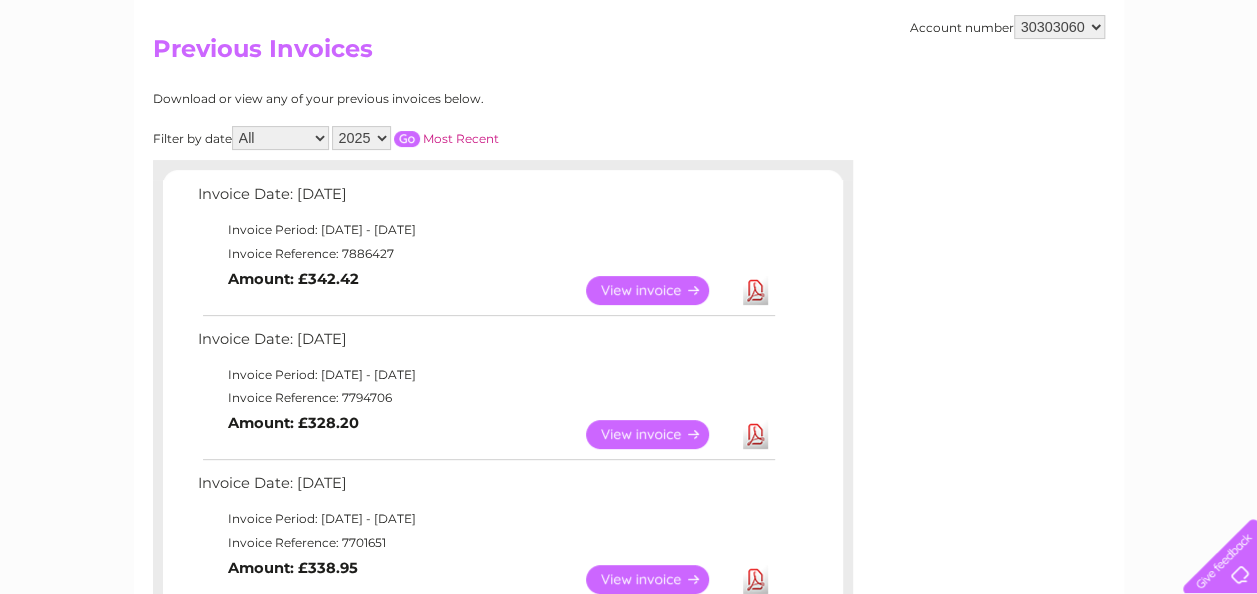 click on "View" at bounding box center (659, 434) 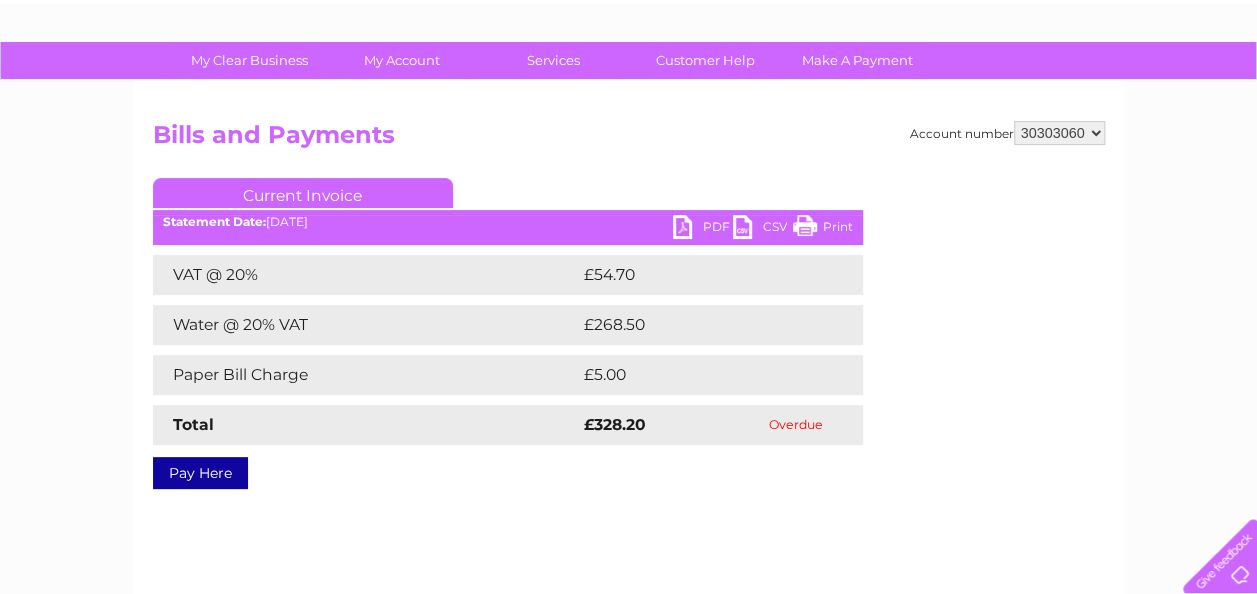 scroll, scrollTop: 109, scrollLeft: 0, axis: vertical 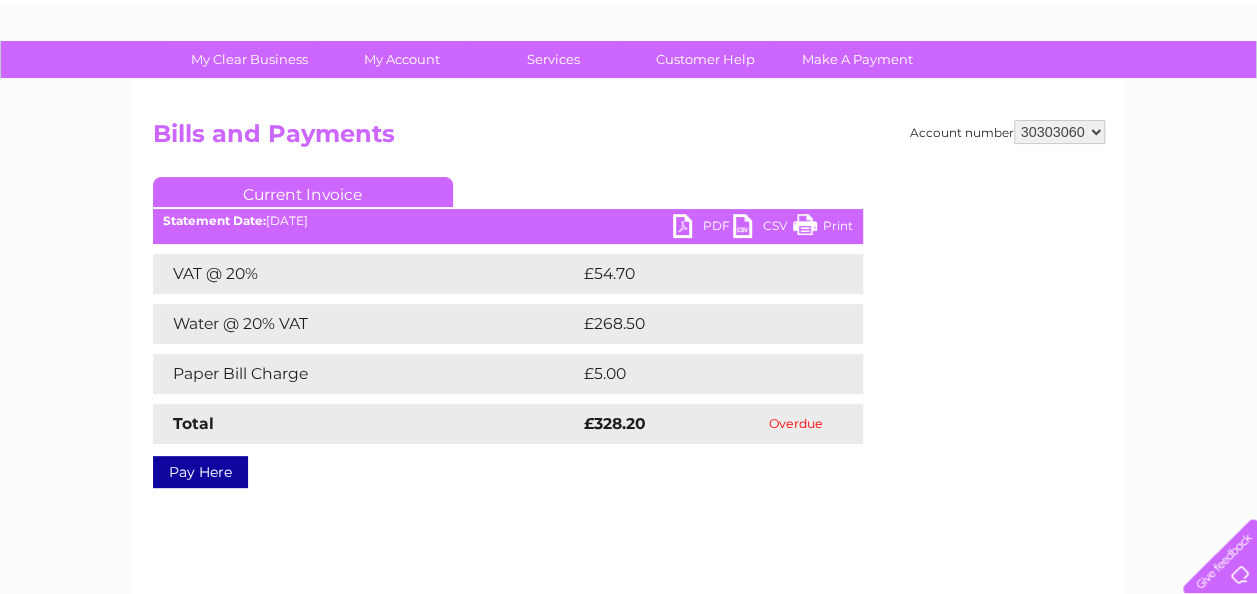 click on "PDF" at bounding box center [703, 228] 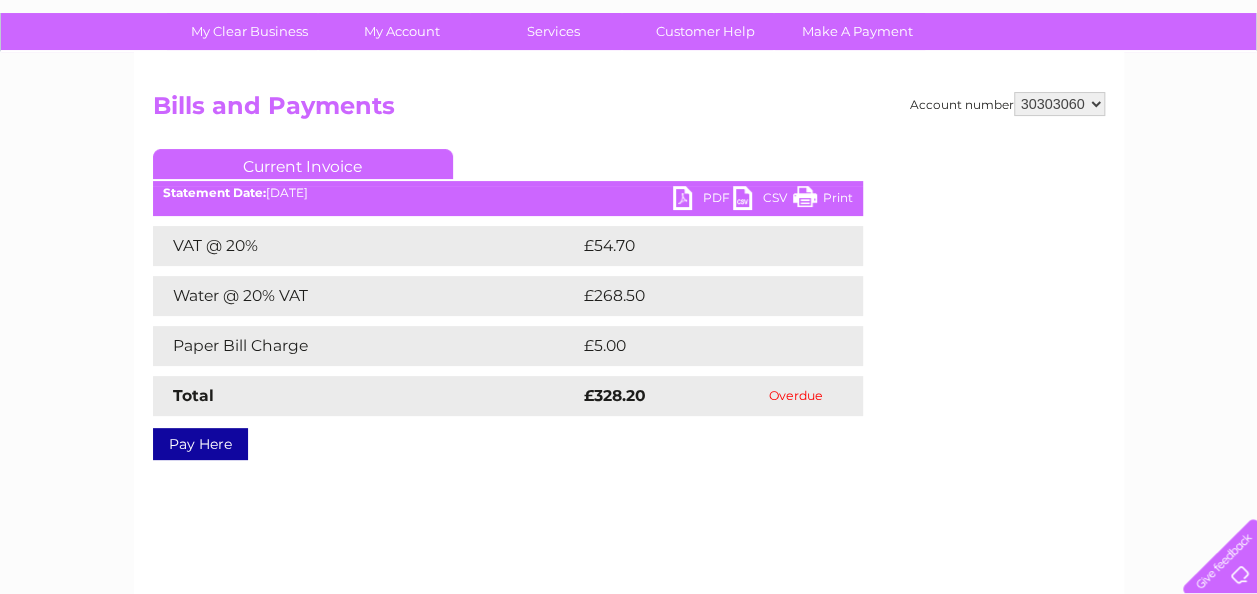 scroll, scrollTop: 140, scrollLeft: 0, axis: vertical 